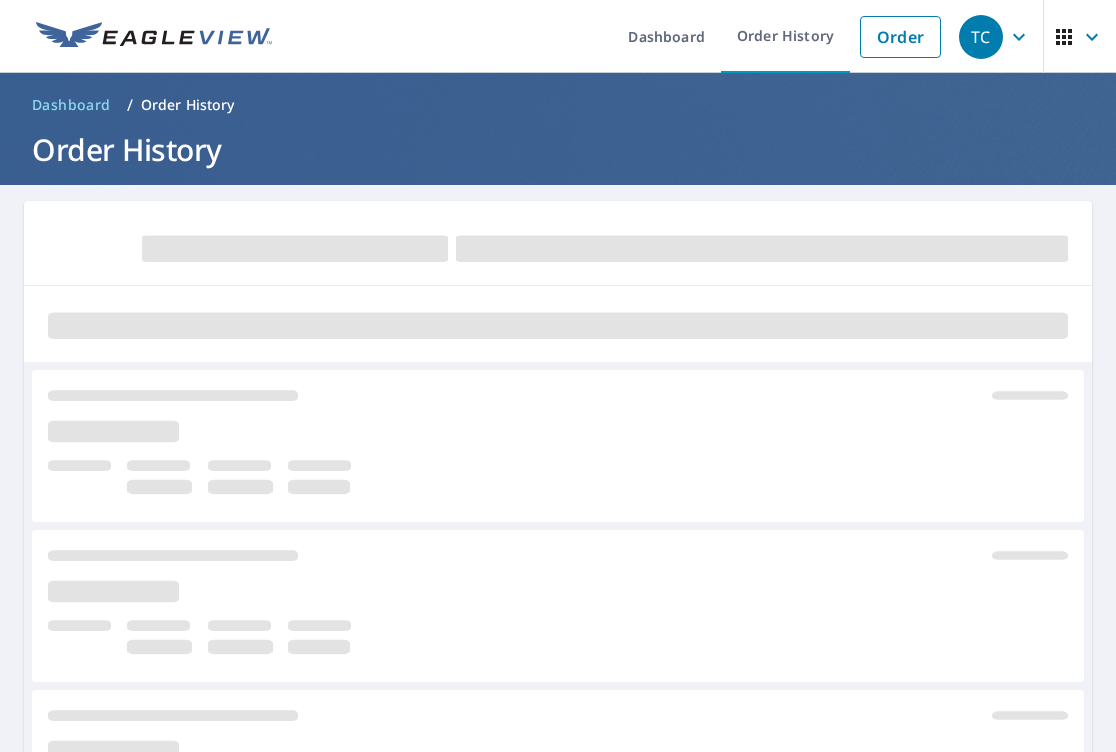 scroll, scrollTop: 0, scrollLeft: 0, axis: both 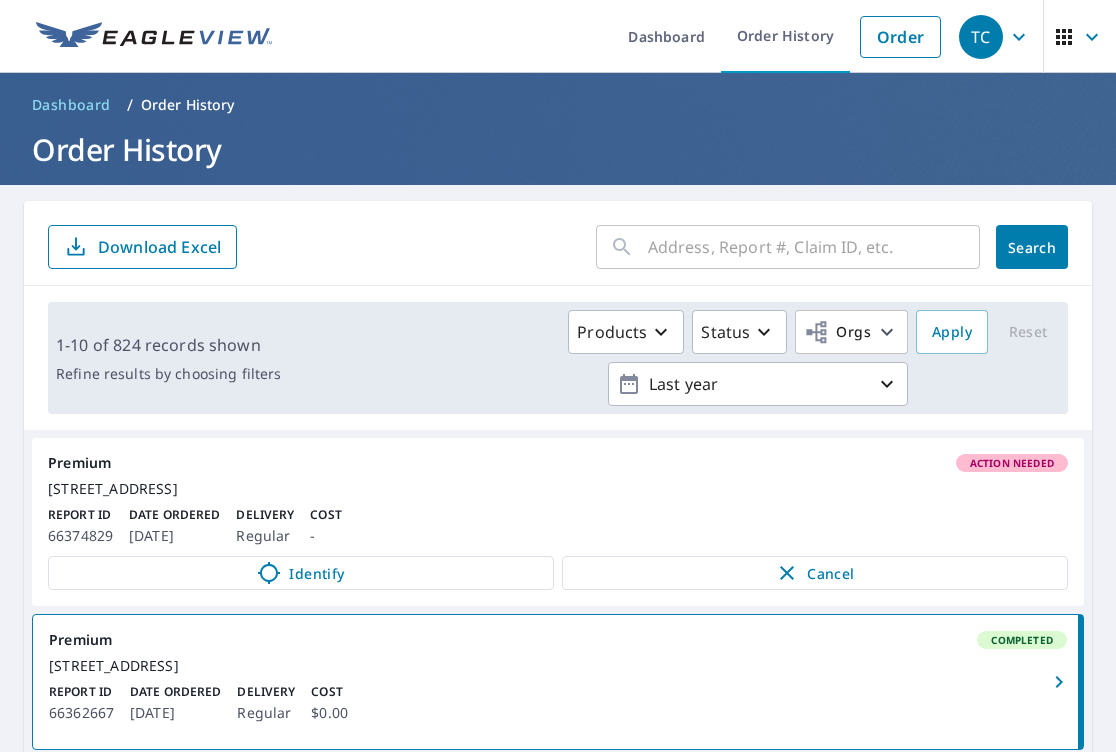 click on "Products Status Orgs Last year" at bounding box center [598, 358] 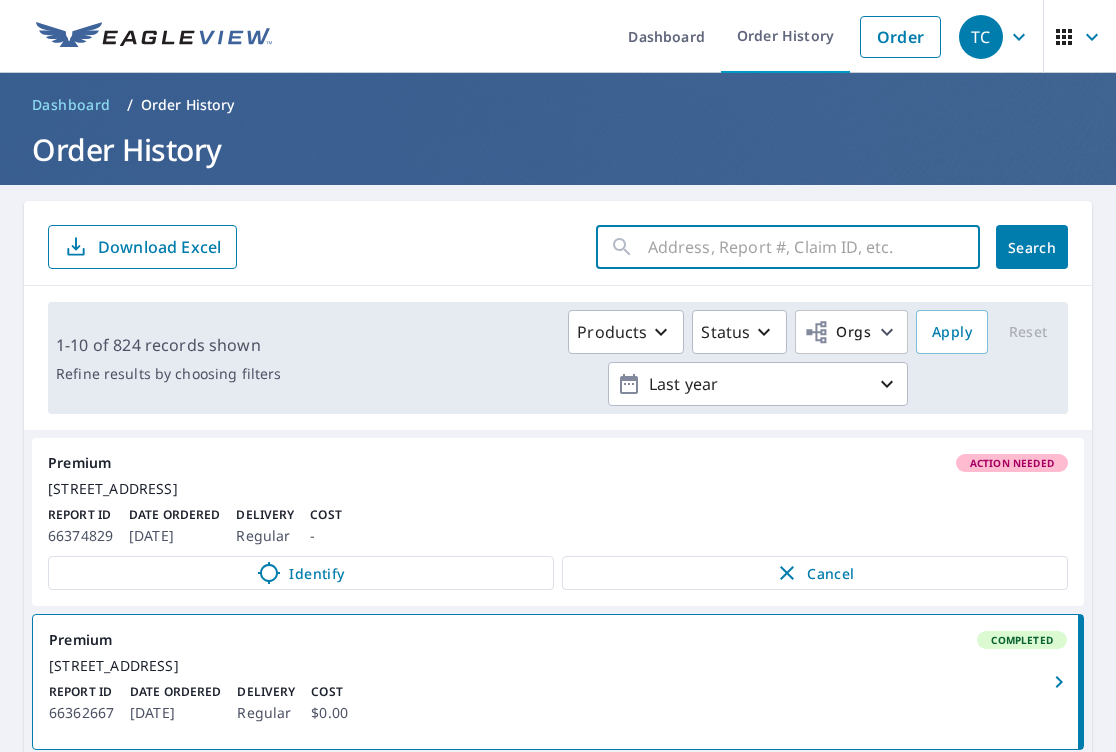 click at bounding box center (814, 247) 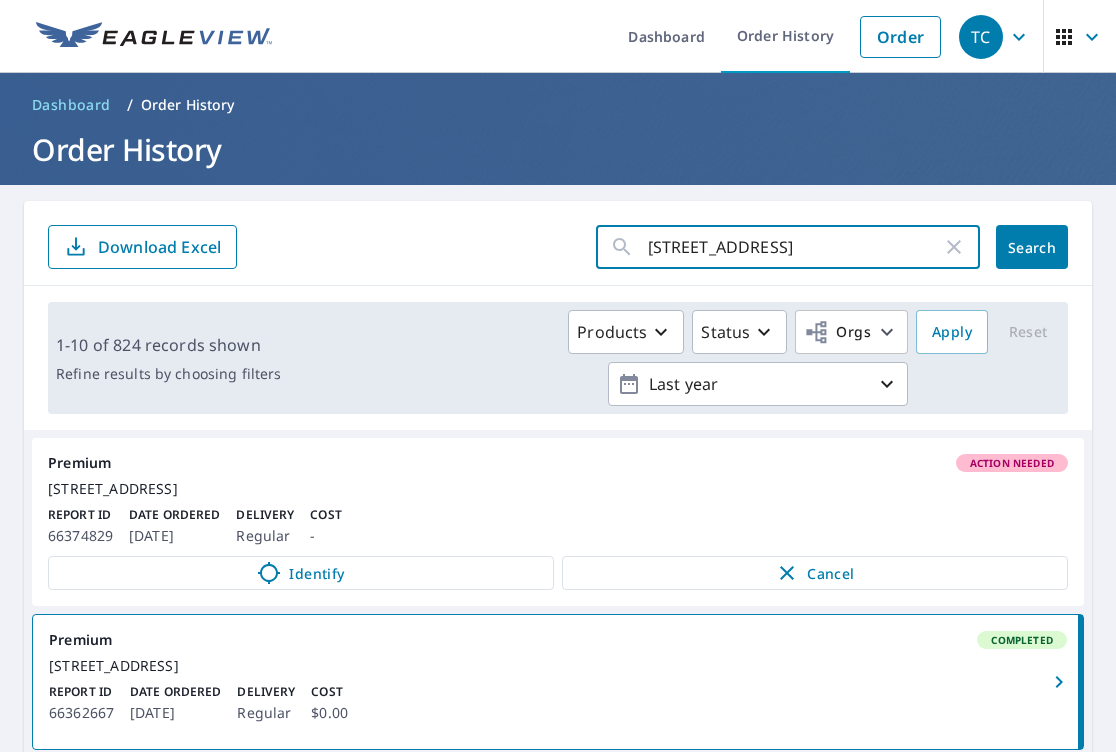 click on "Search" 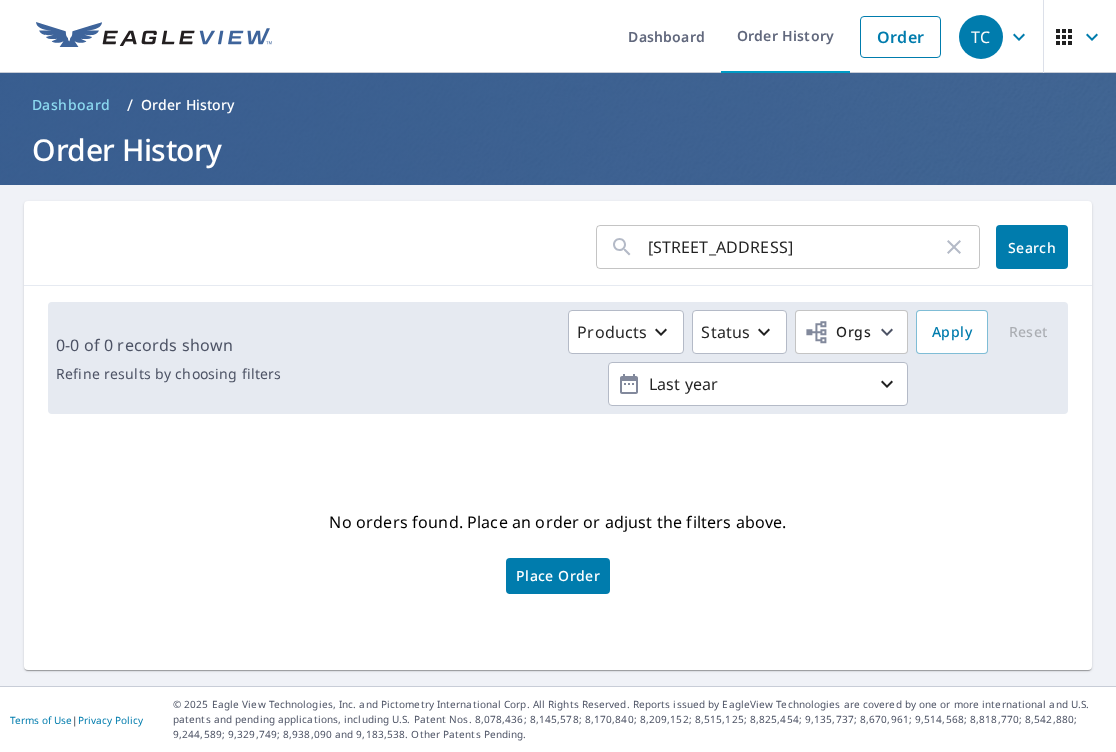 click on "Order" at bounding box center (900, 37) 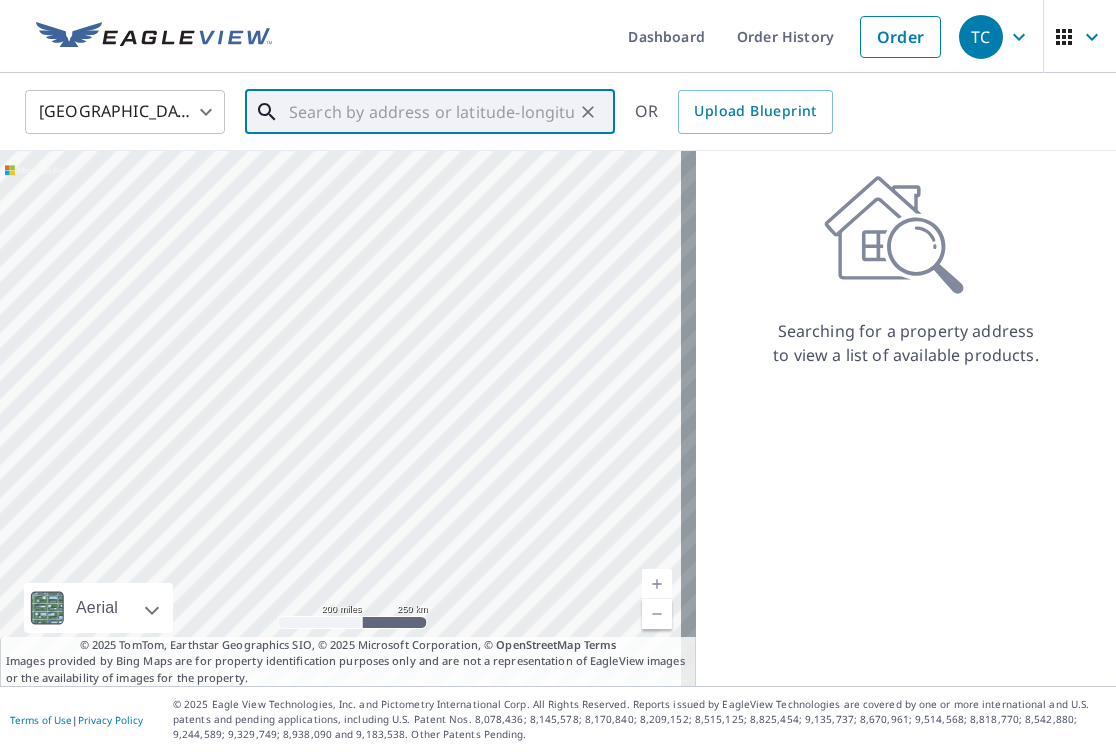 click at bounding box center [431, 112] 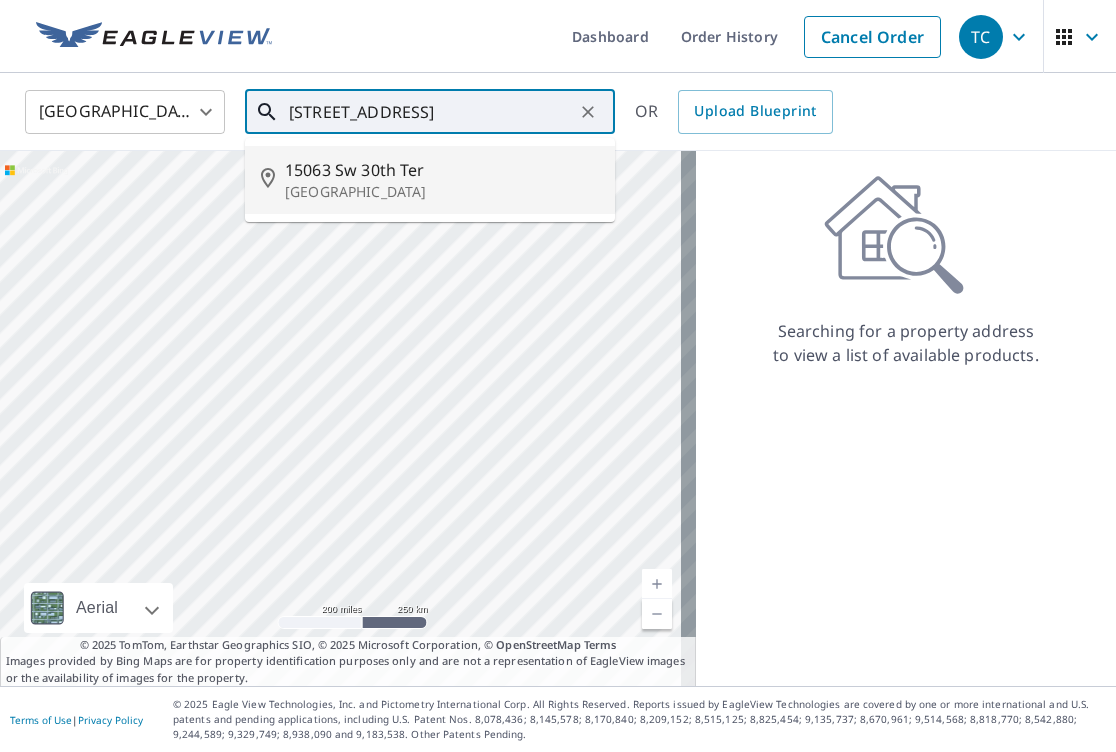 click on "15063 Sw 30th Ter" at bounding box center [442, 170] 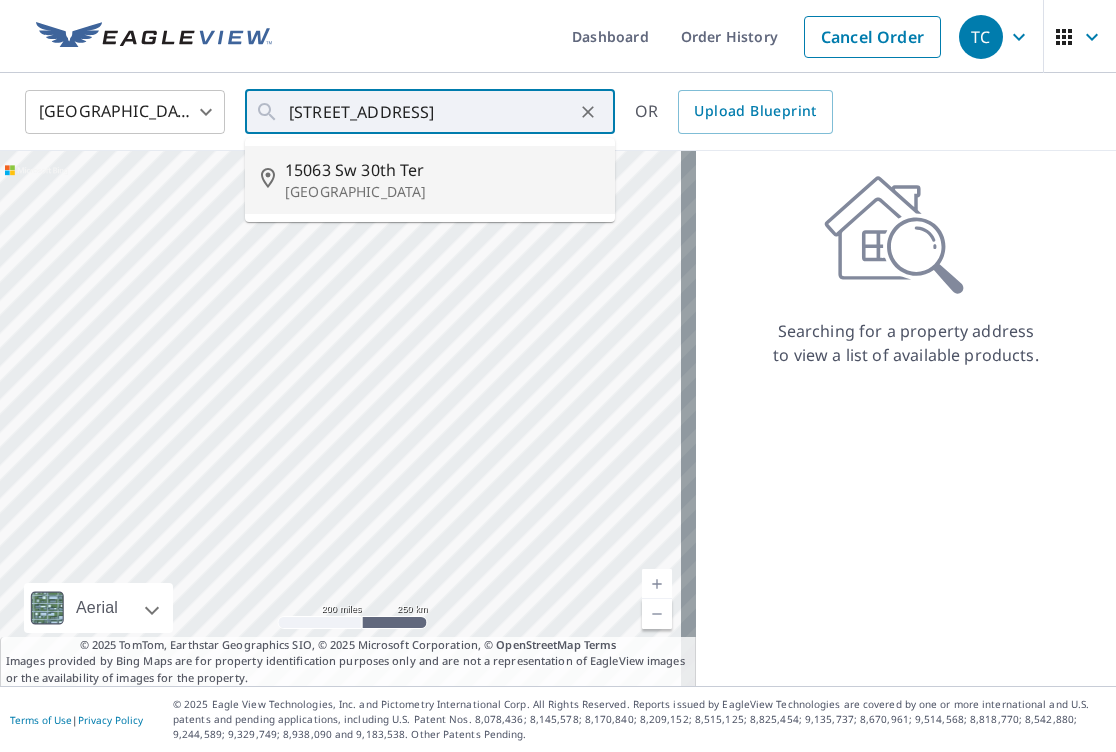 type on "[STREET_ADDRESS]" 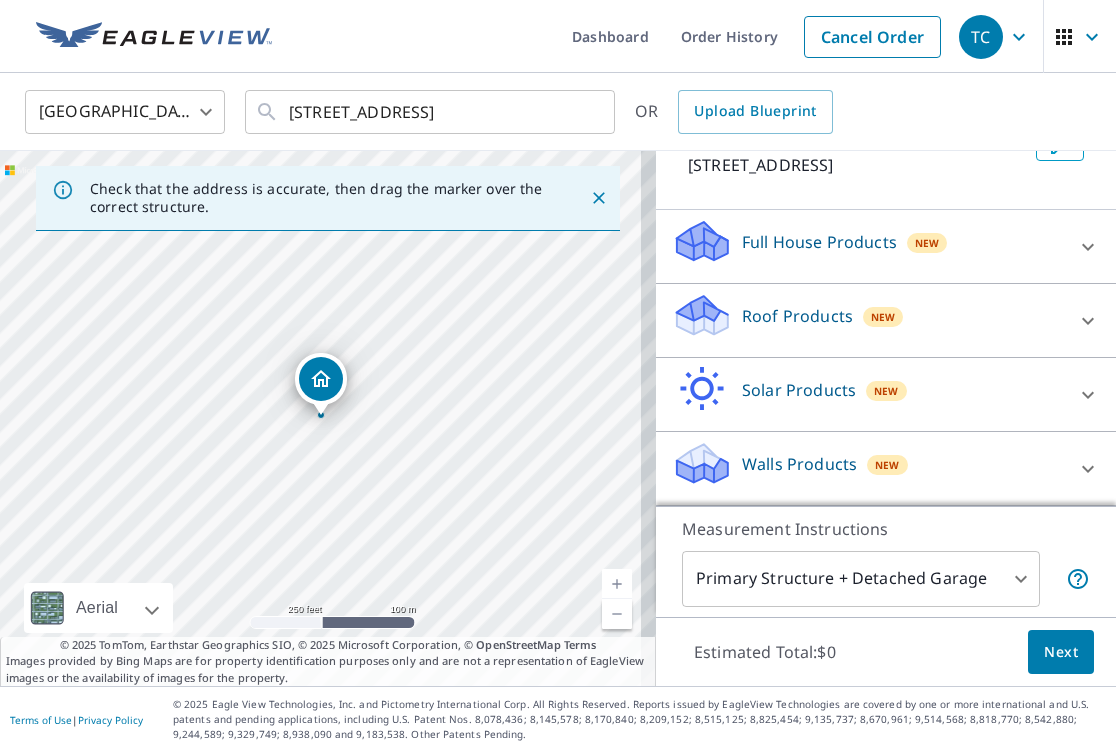 scroll, scrollTop: 148, scrollLeft: 0, axis: vertical 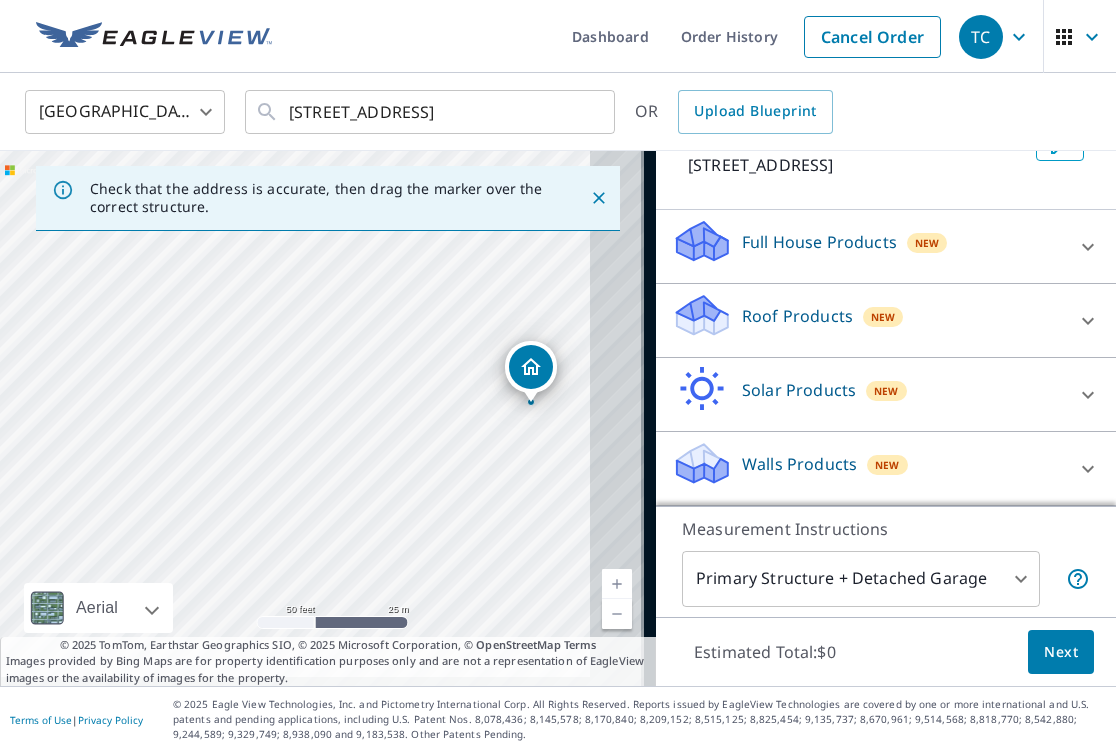 drag, startPoint x: 557, startPoint y: 420, endPoint x: 452, endPoint y: 400, distance: 106.887794 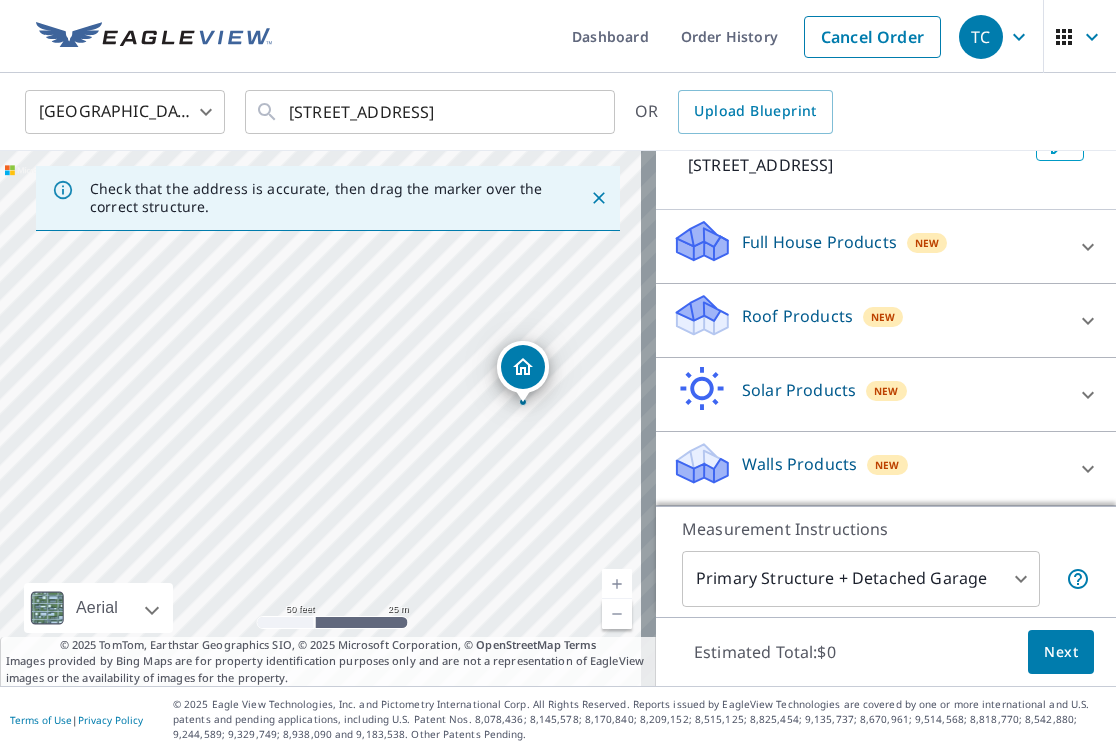 click at bounding box center [1088, 321] 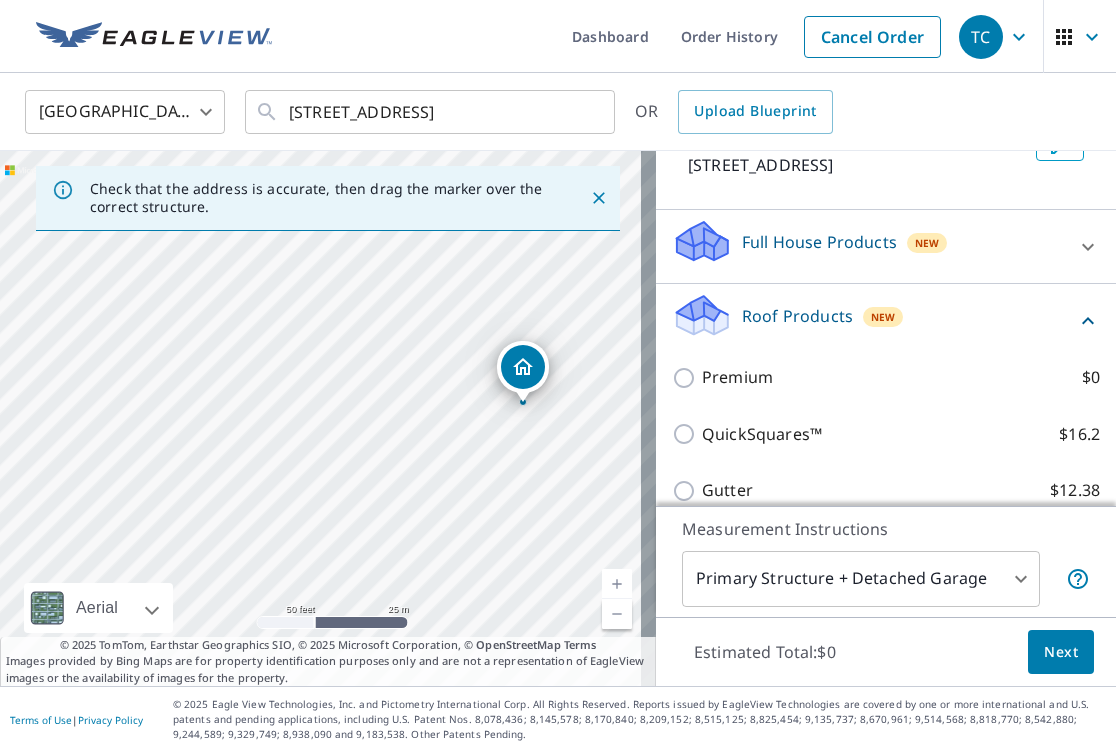 click on "Premium" at bounding box center (737, 377) 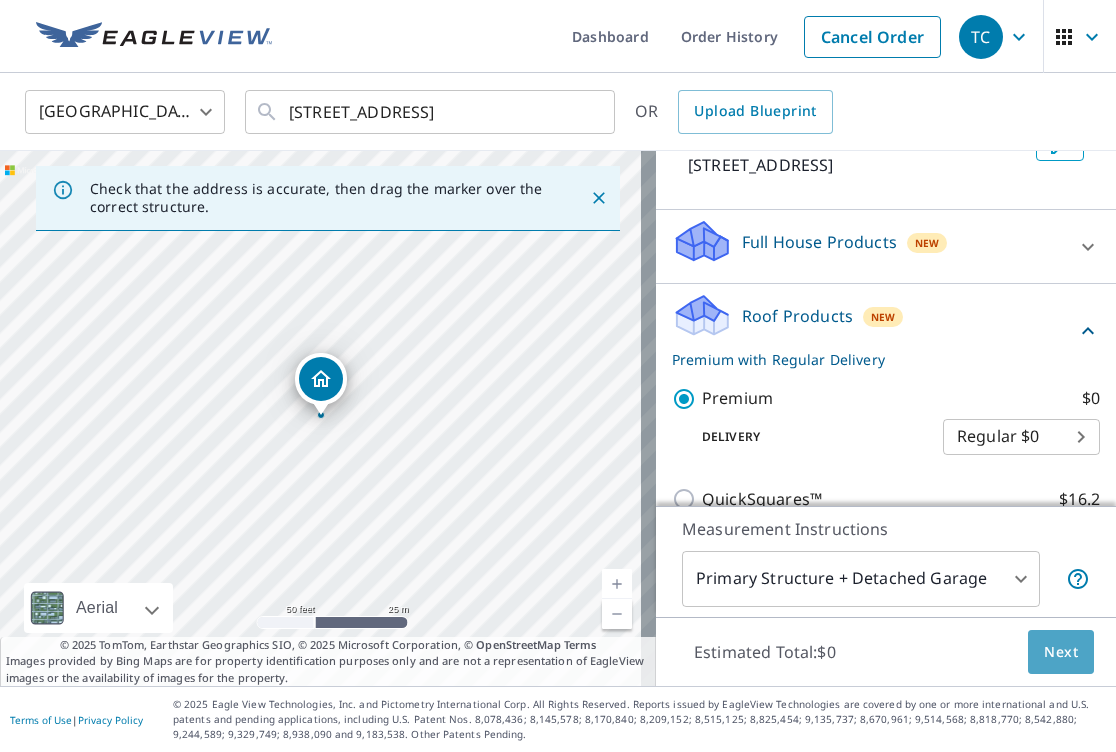 click on "Next" at bounding box center (1061, 652) 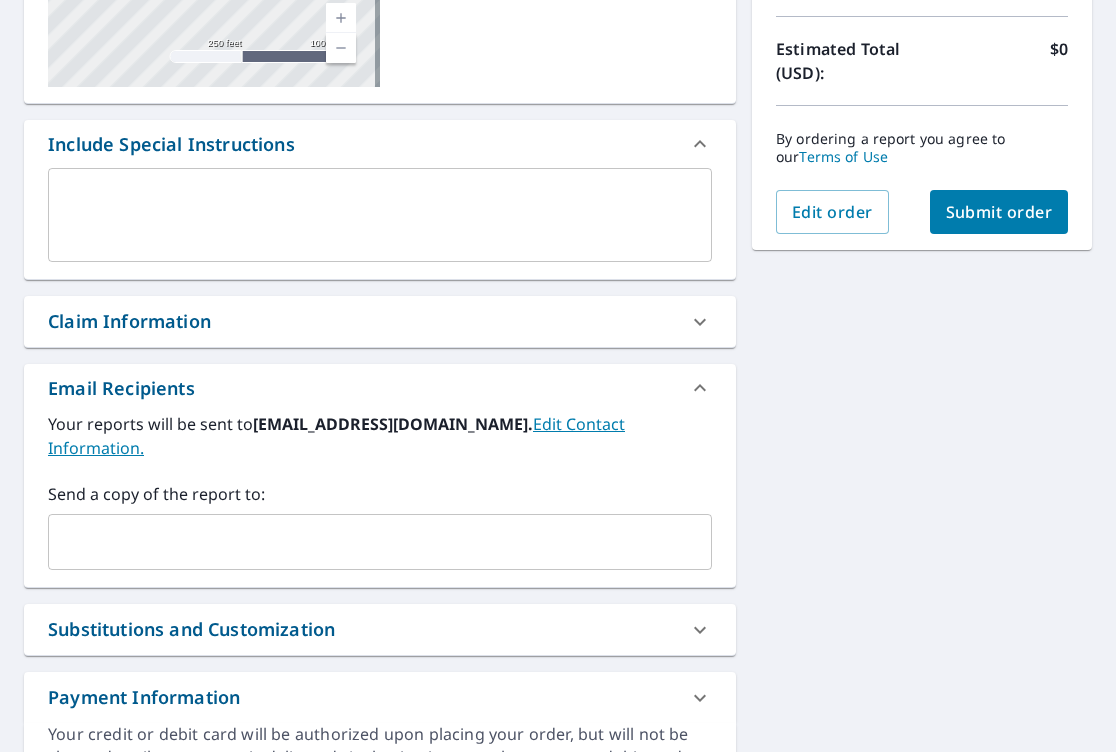 scroll, scrollTop: 459, scrollLeft: 0, axis: vertical 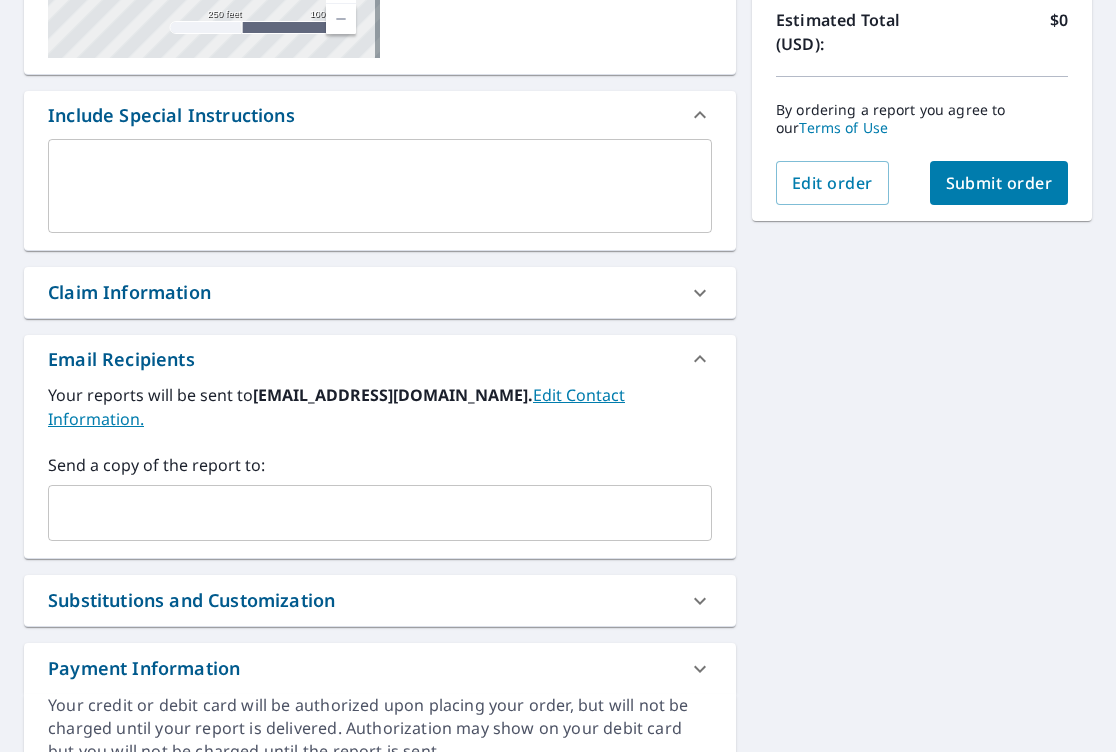 click at bounding box center (365, 513) 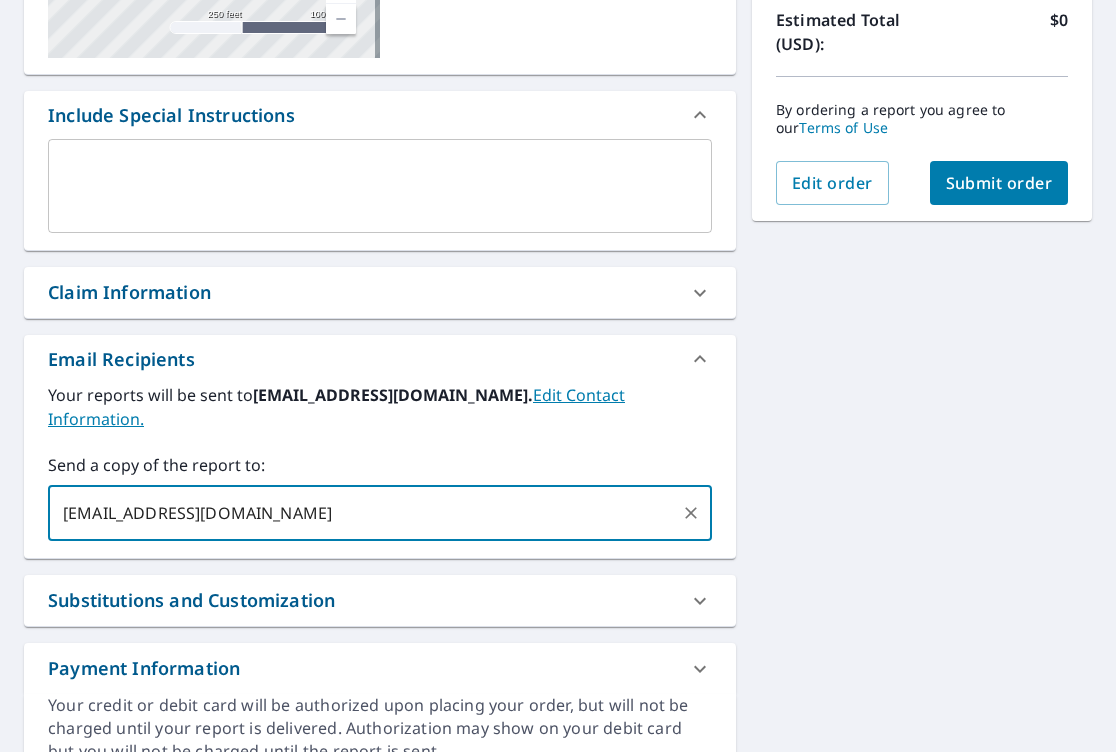 type on "[EMAIL_ADDRESS][DOMAIN_NAME]" 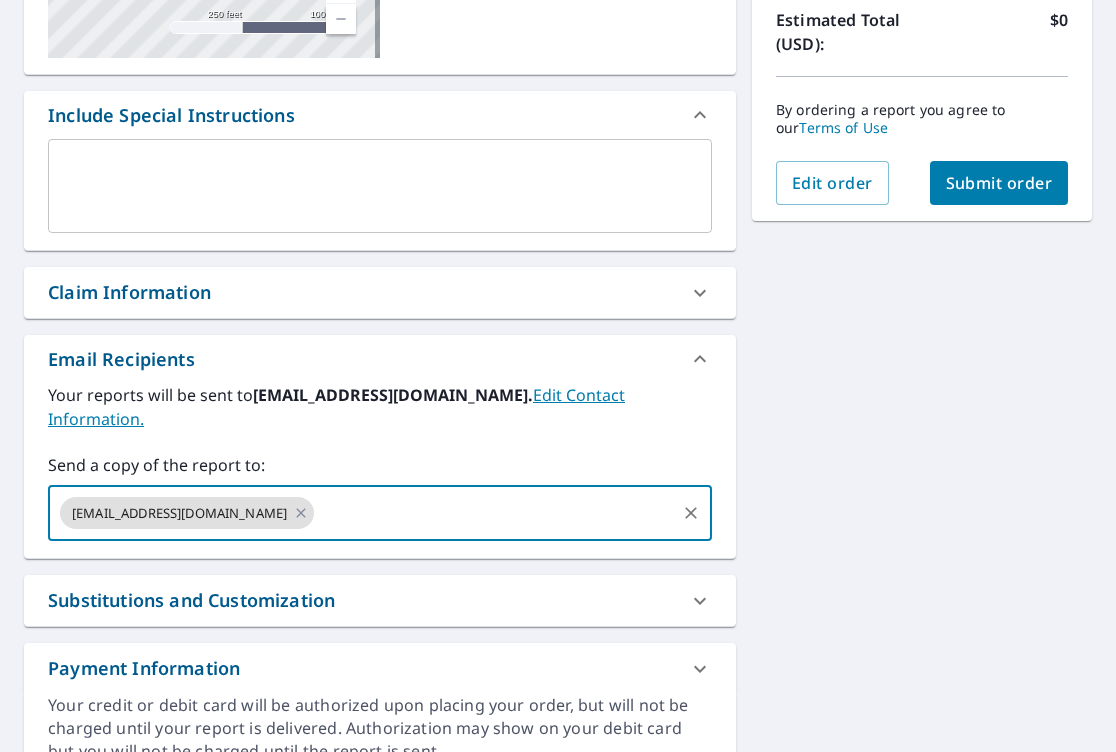 click on "Submit order" at bounding box center [999, 183] 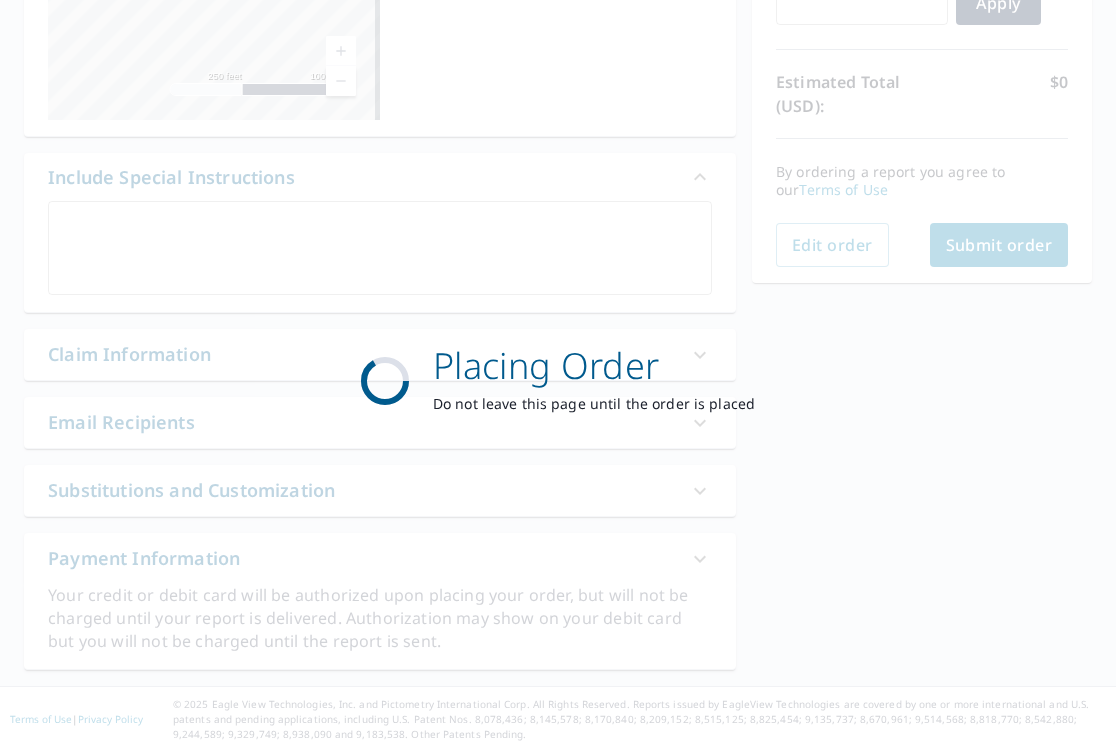scroll, scrollTop: 396, scrollLeft: 0, axis: vertical 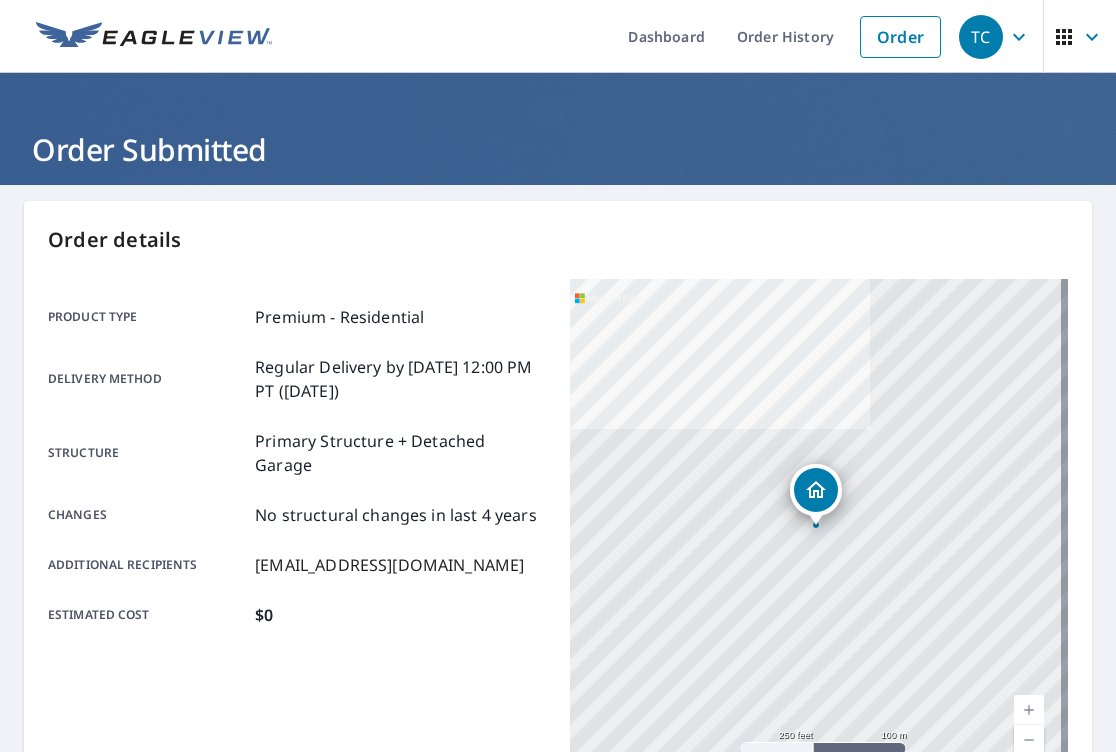 click on "Order" at bounding box center (900, 37) 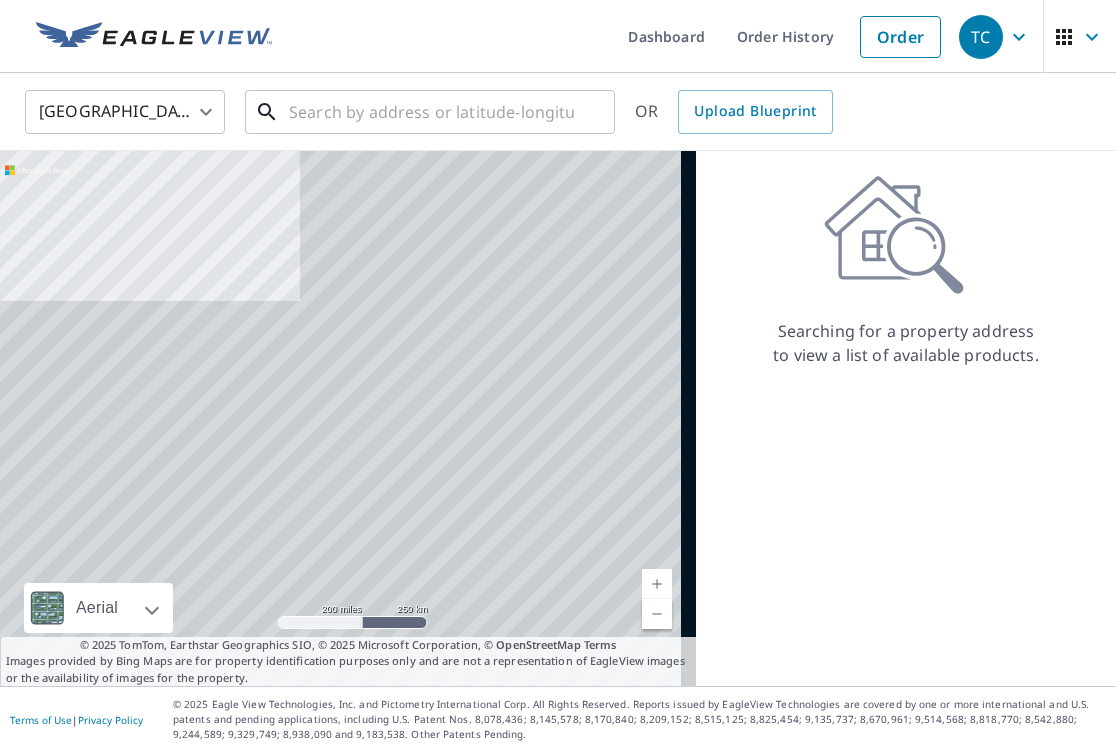 click at bounding box center [431, 112] 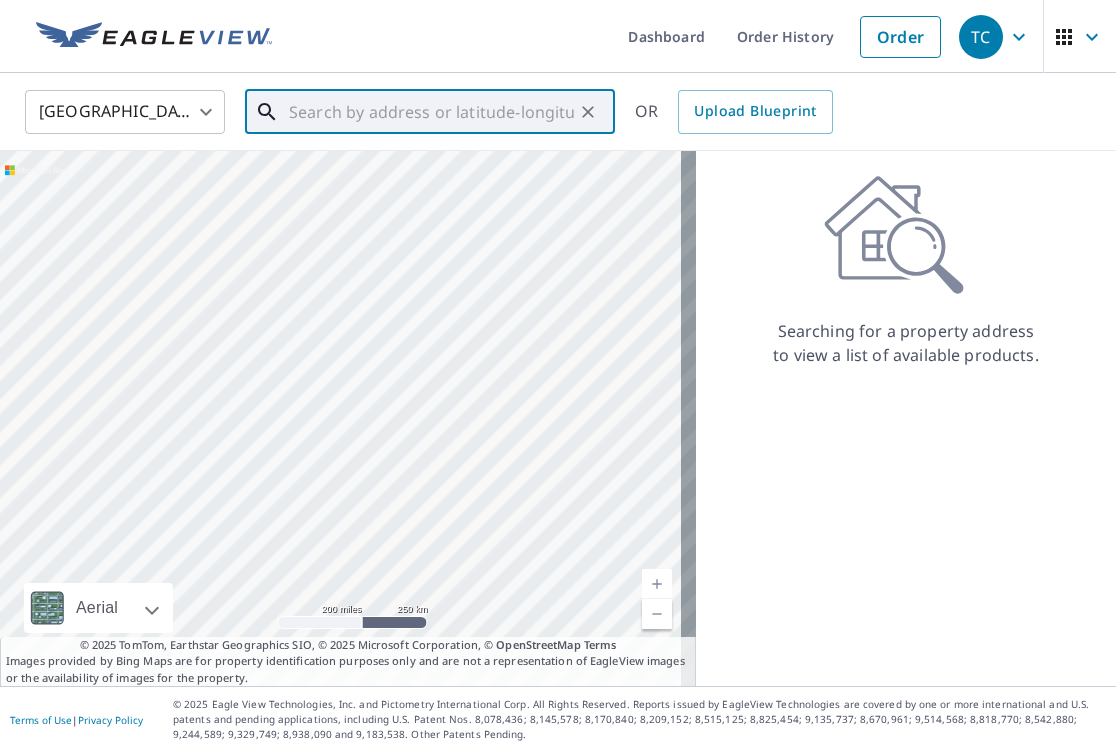 paste on "[STREET_ADDRESS]" 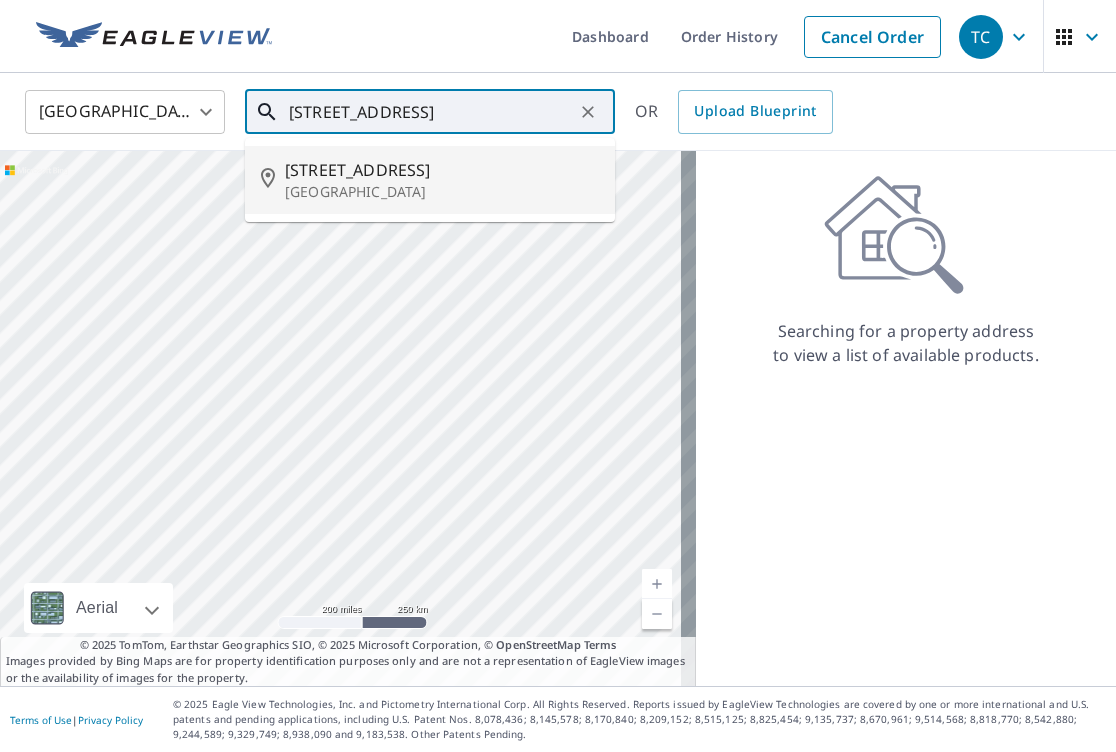 click on "[STREET_ADDRESS]" at bounding box center (442, 170) 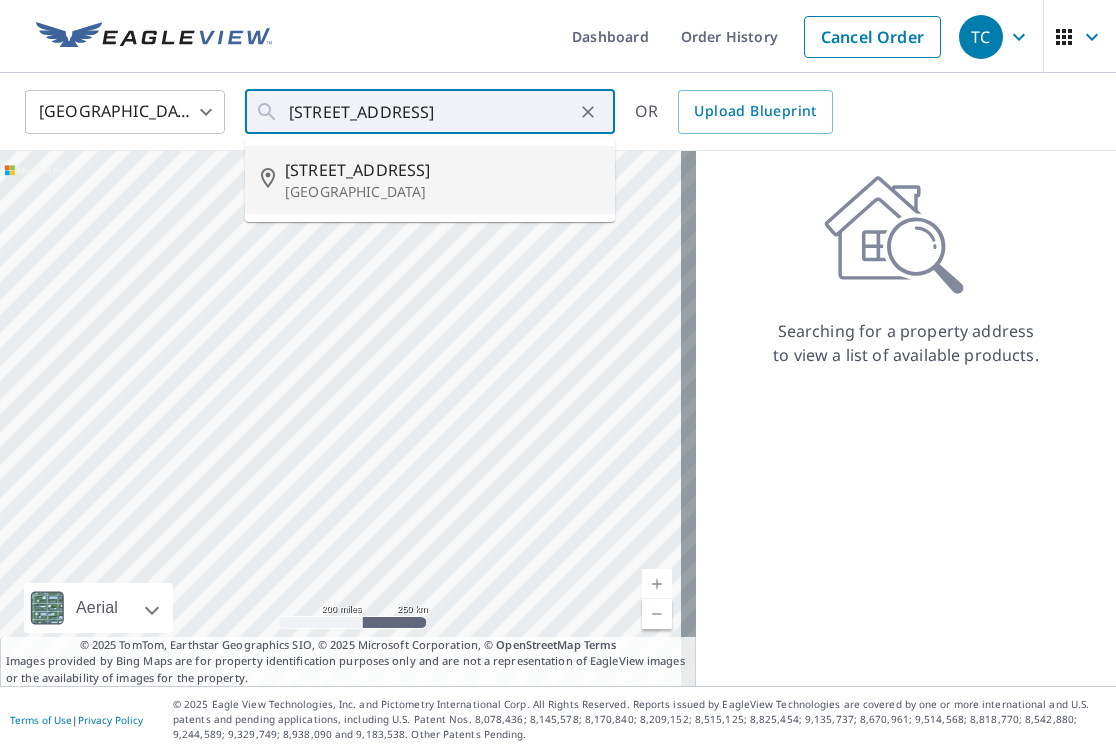 type on "[STREET_ADDRESS]" 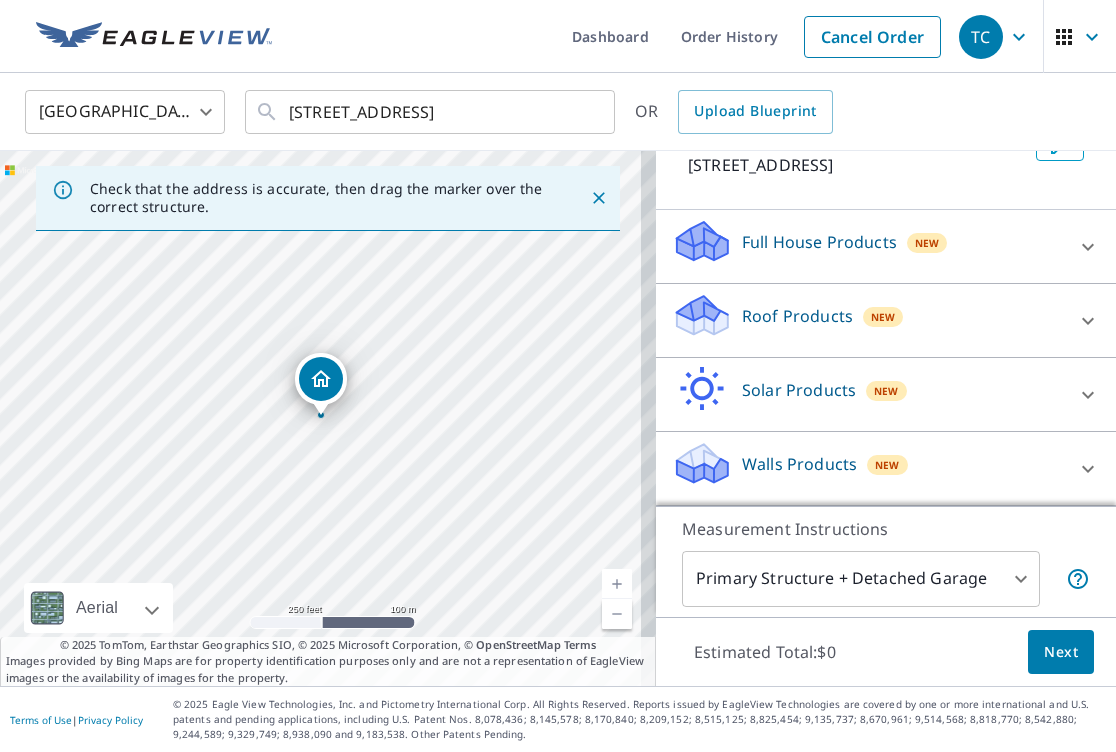 scroll, scrollTop: 148, scrollLeft: 0, axis: vertical 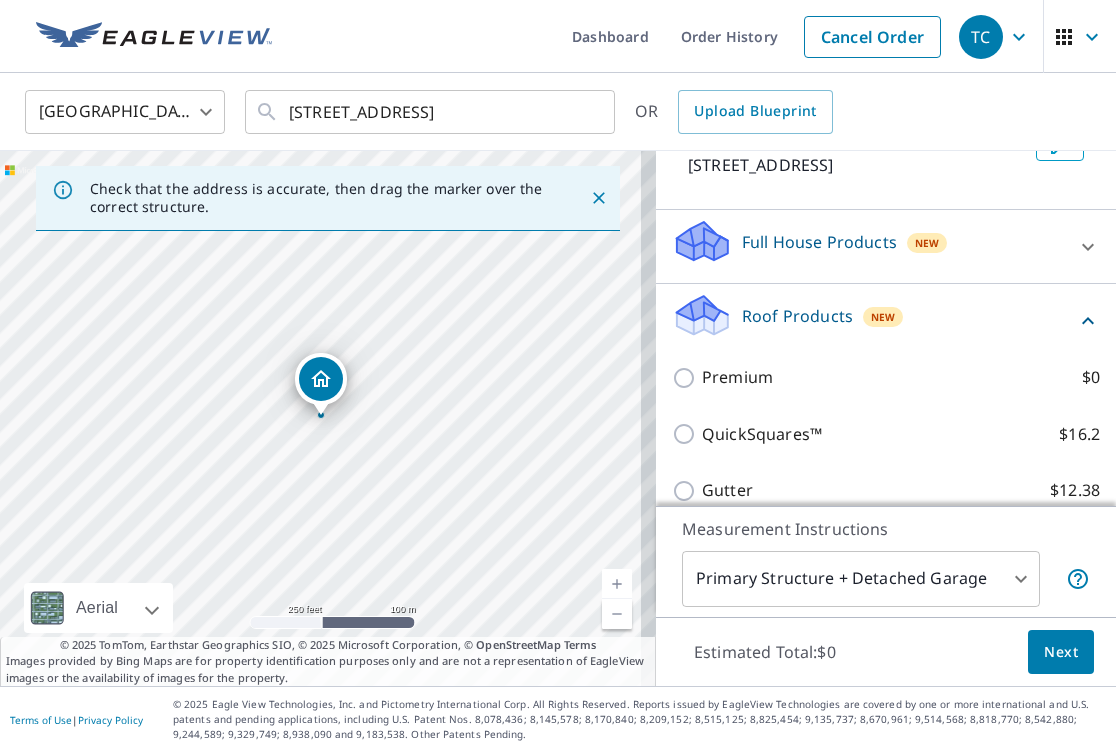 click on "Premium $0" at bounding box center (886, 377) 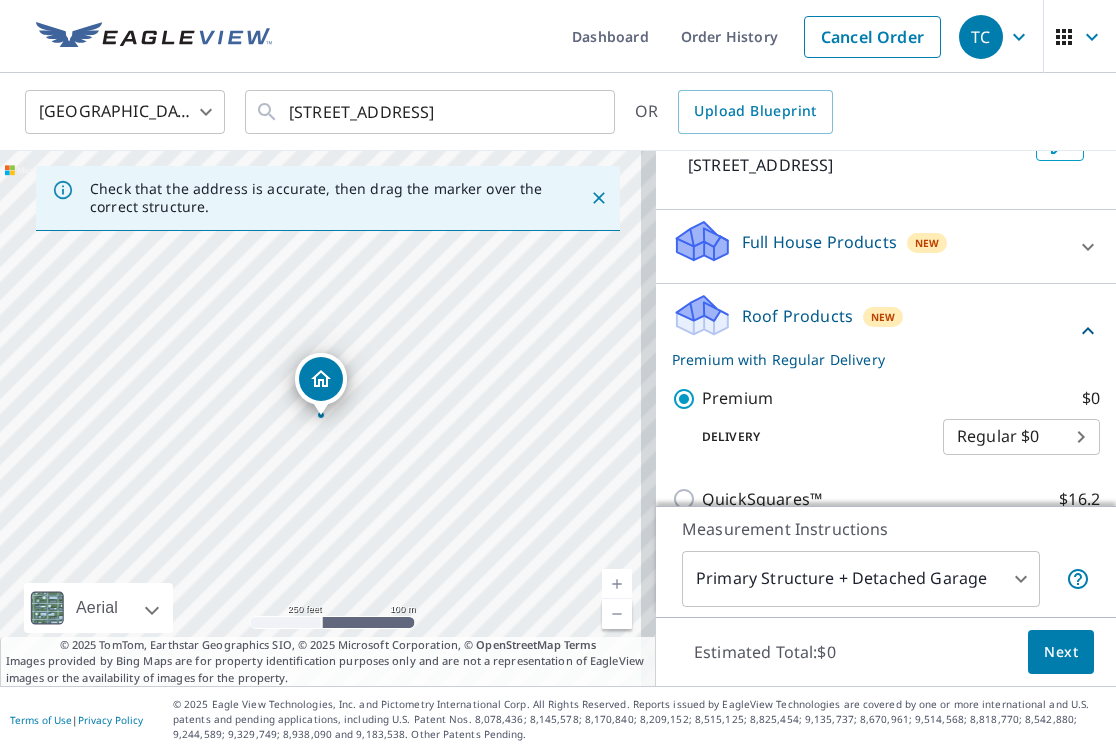 click on "Next" at bounding box center (1061, 652) 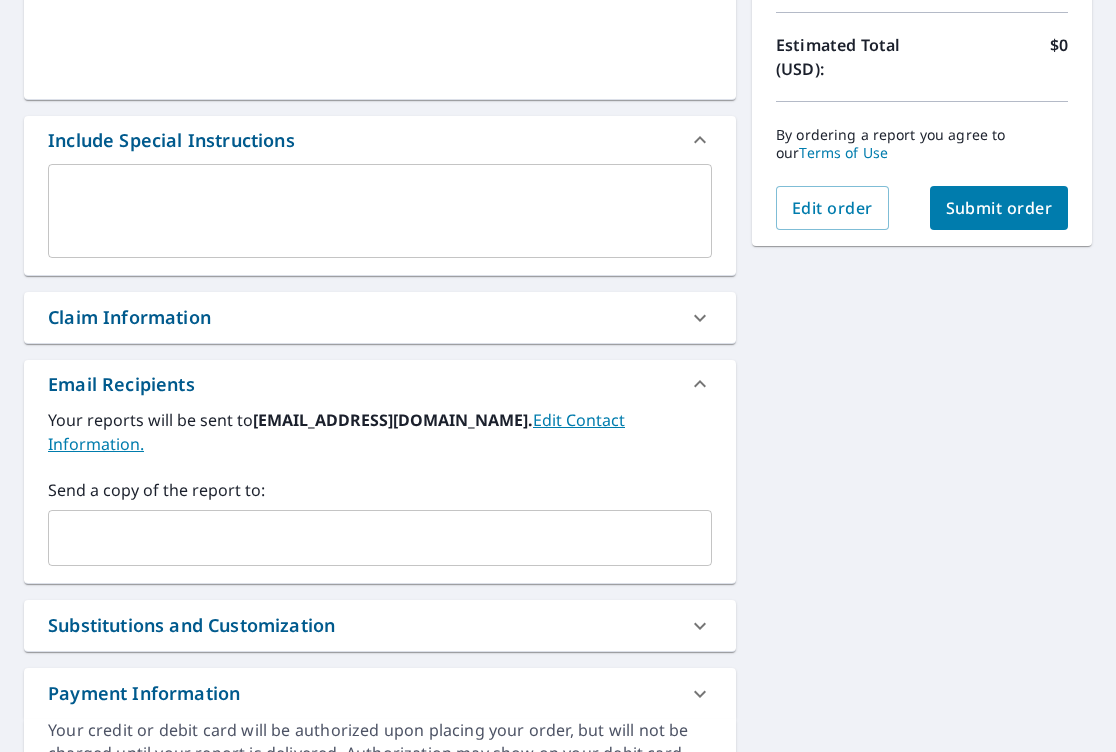 scroll, scrollTop: 474, scrollLeft: 0, axis: vertical 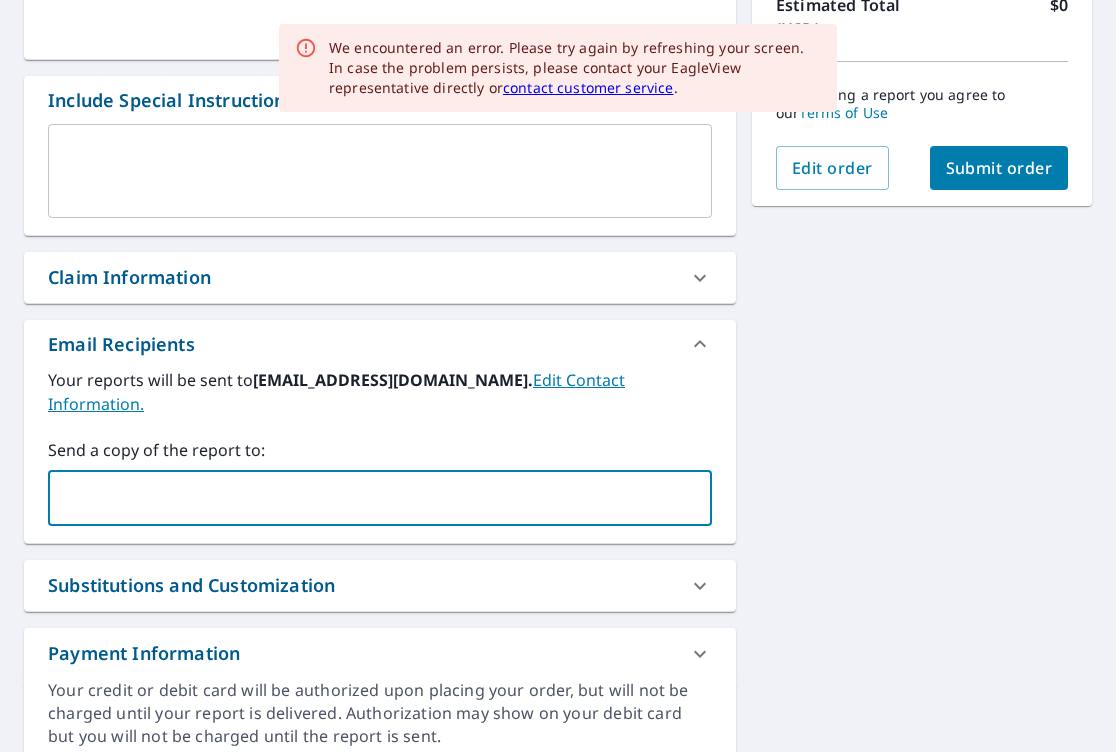 click at bounding box center (365, 498) 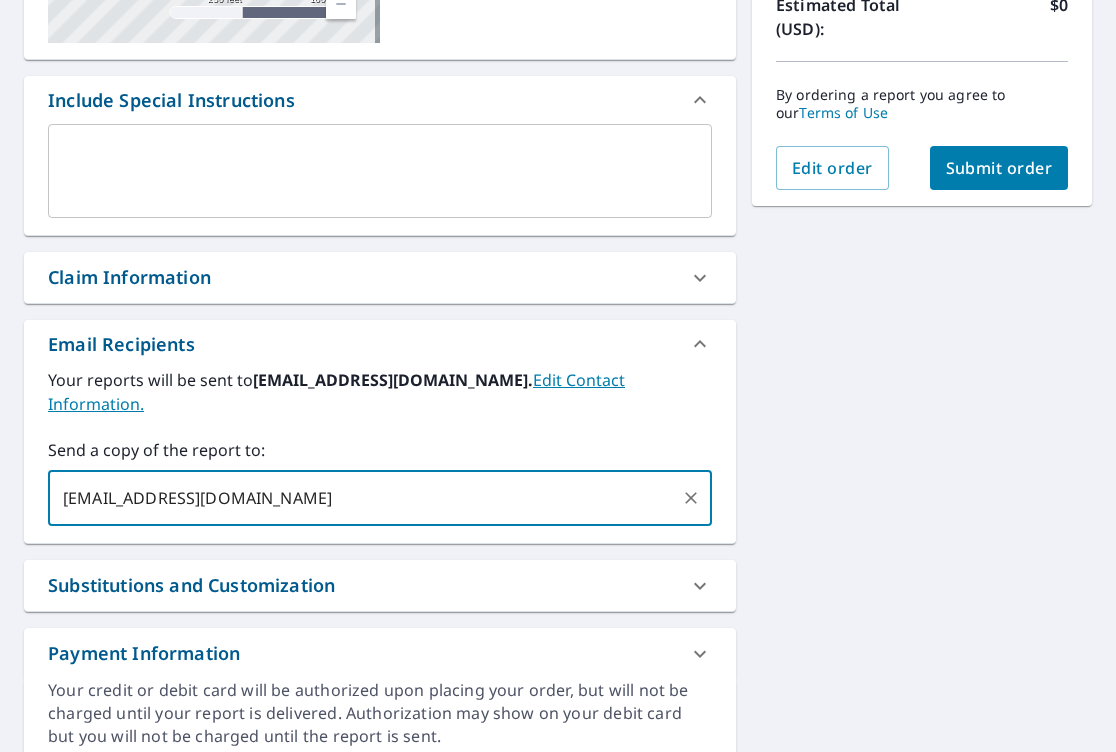 type on "[EMAIL_ADDRESS][DOMAIN_NAME]" 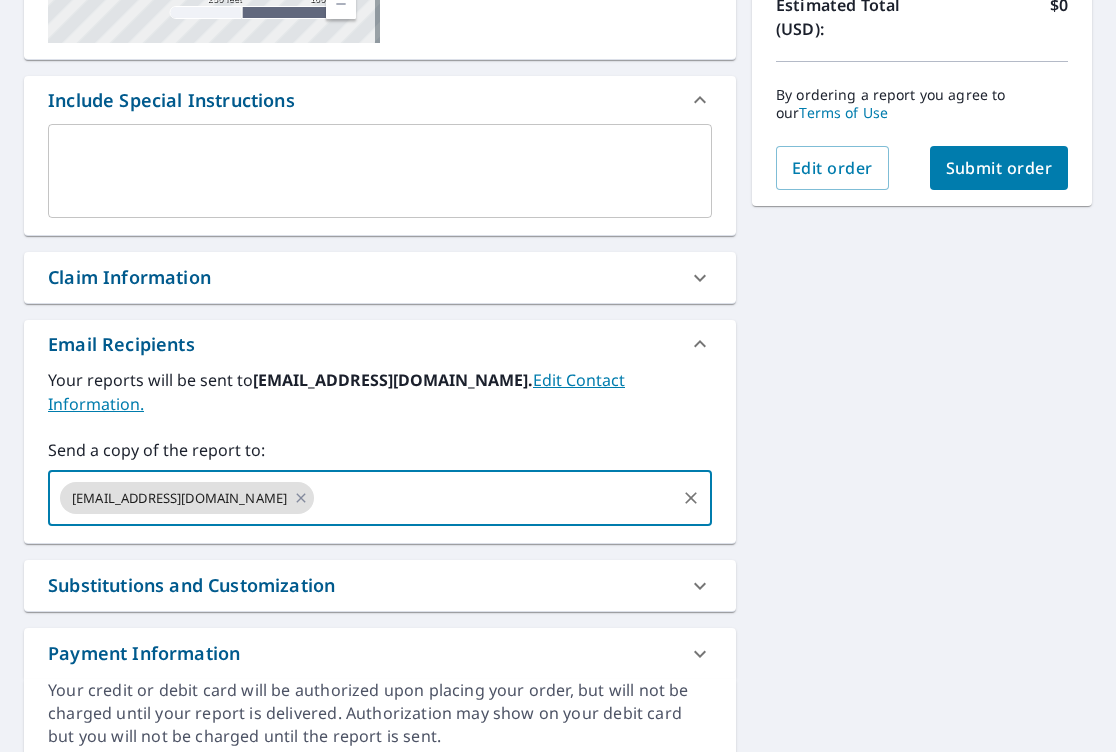 click on "Submit order" at bounding box center (999, 168) 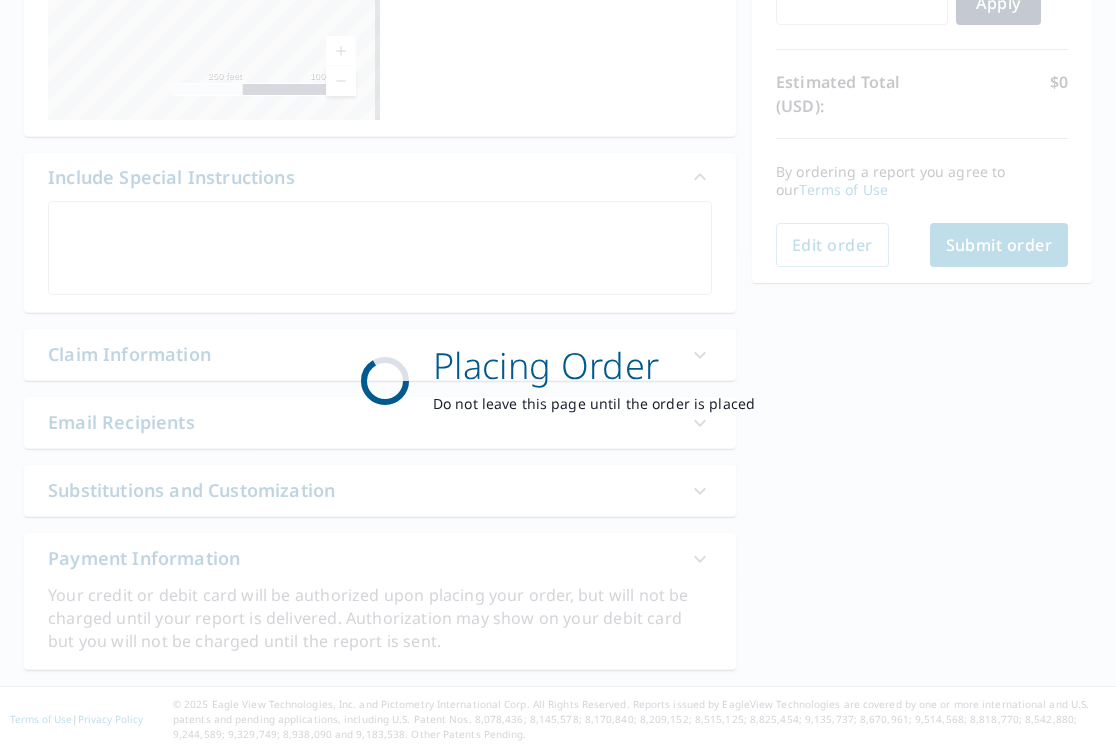 scroll, scrollTop: 396, scrollLeft: 0, axis: vertical 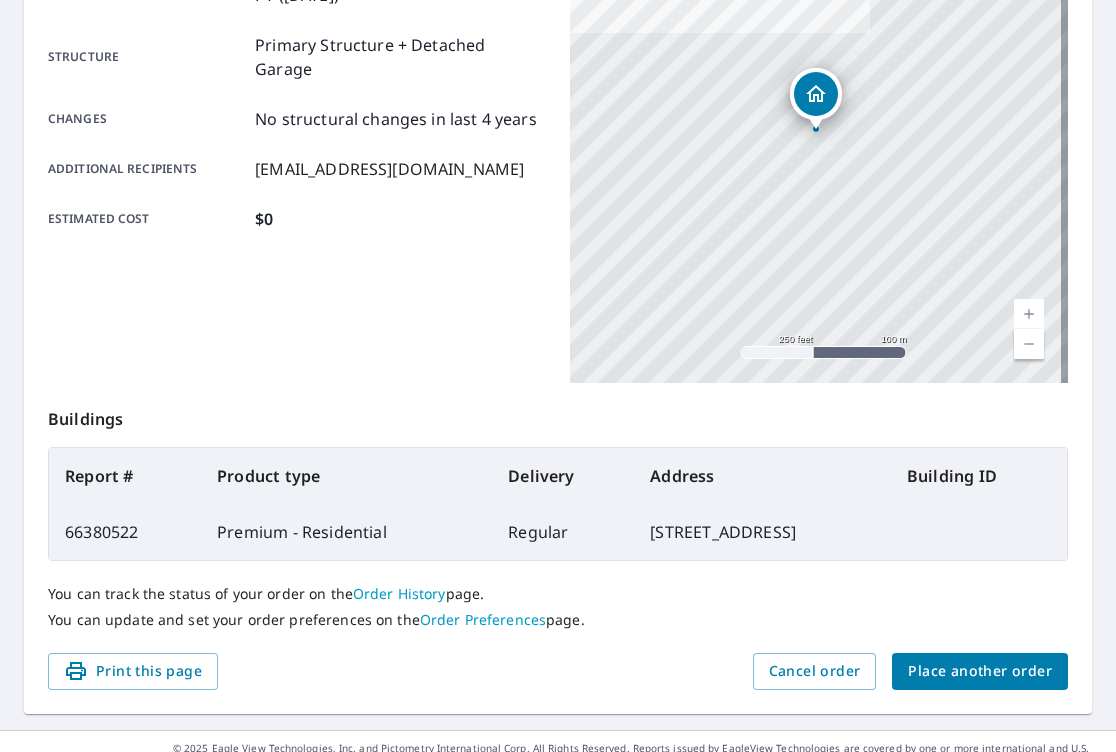 click on "Order details Product type Premium - Residential Delivery method Regular Delivery by [DATE] 12:00 PM PT ([DATE]) Structure Primary Structure + Detached Garage Changes No structural changes in last 4 years Additional recipients [EMAIL_ADDRESS][DOMAIN_NAME] Estimated cost $0 [STREET_ADDRESS] Aerial Road A standard road map Aerial A detailed look from above Labels Labels 250 feet 100 m © 2025 TomTom, © Vexcel Imaging, © 2025 Microsoft Corporation,  © OpenStreetMap Terms Buildings Report # Product type Delivery Address Building ID 66380522 Premium - Residential Regular [STREET_ADDRESS] You can track the status of your order on the  Order History  page. You can update and set your order preferences on the  Order Preferences  page. Print this page Cancel order Place another order" at bounding box center (558, 259) 